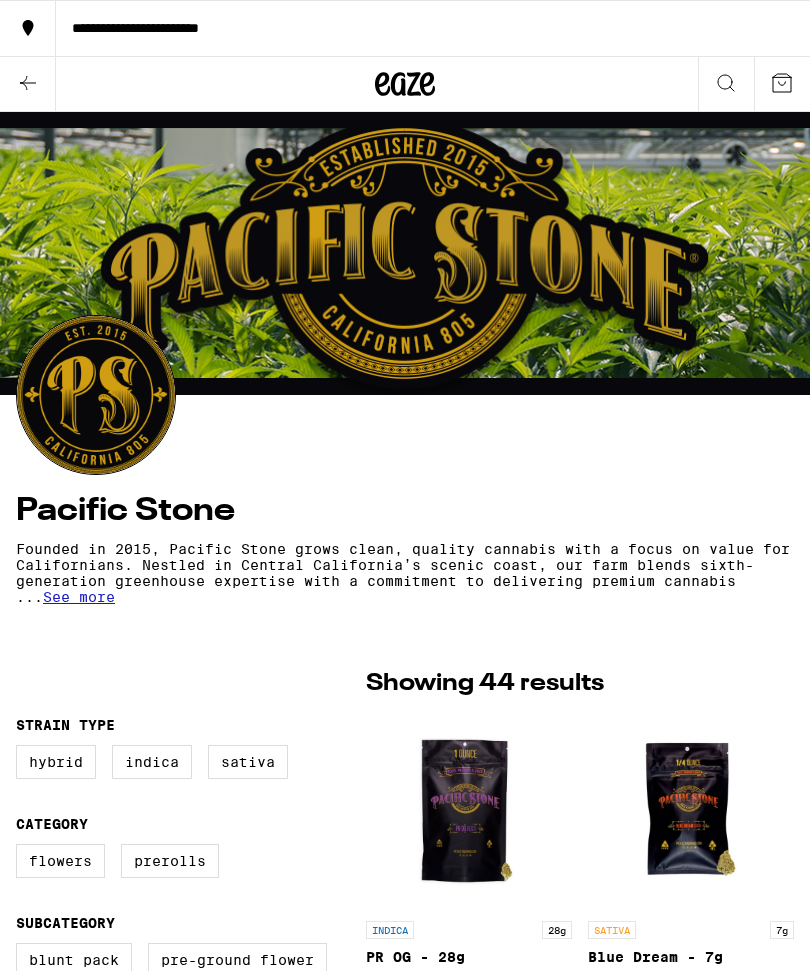 scroll, scrollTop: 423, scrollLeft: 0, axis: vertical 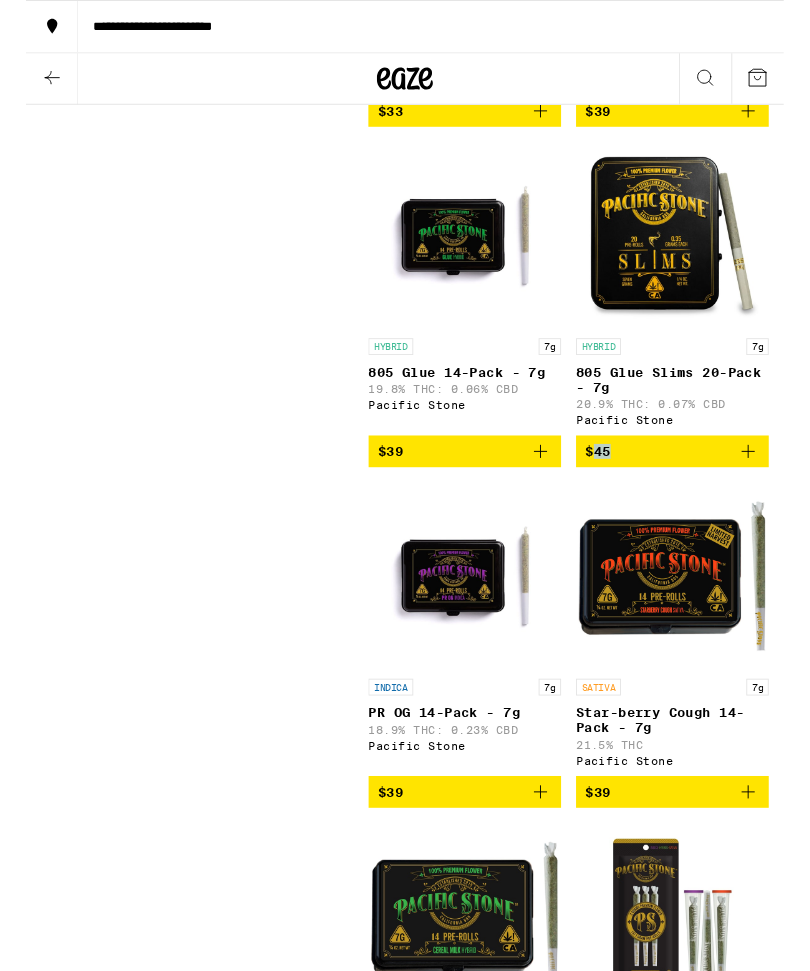 click at bounding box center (691, 616) 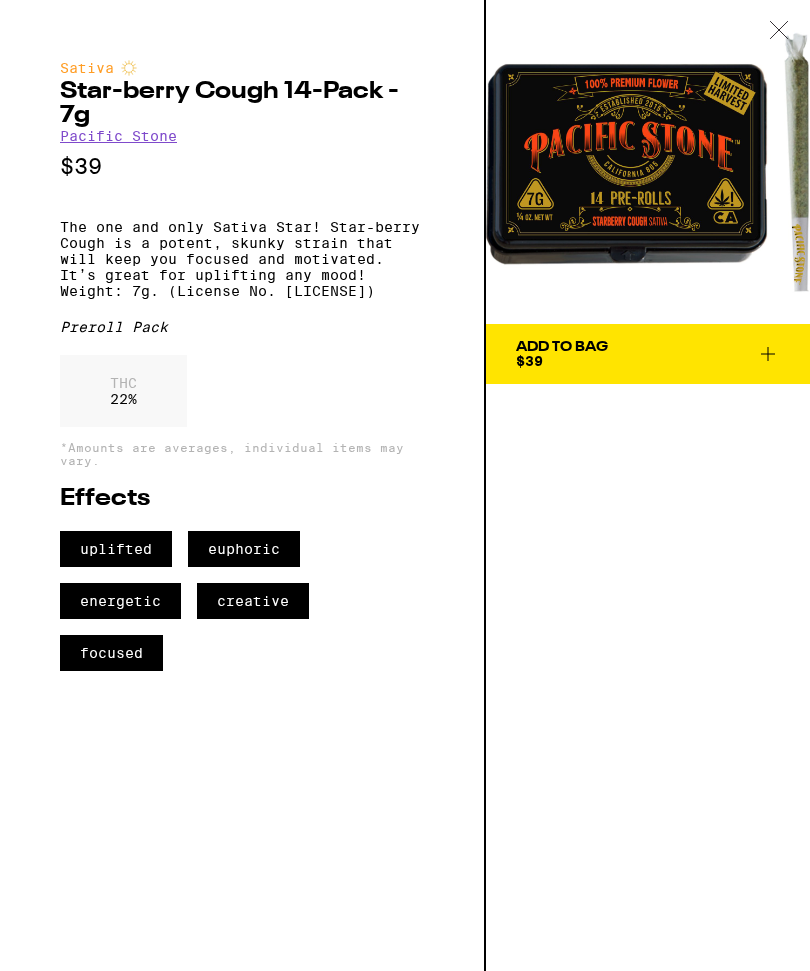 scroll, scrollTop: 3135, scrollLeft: 0, axis: vertical 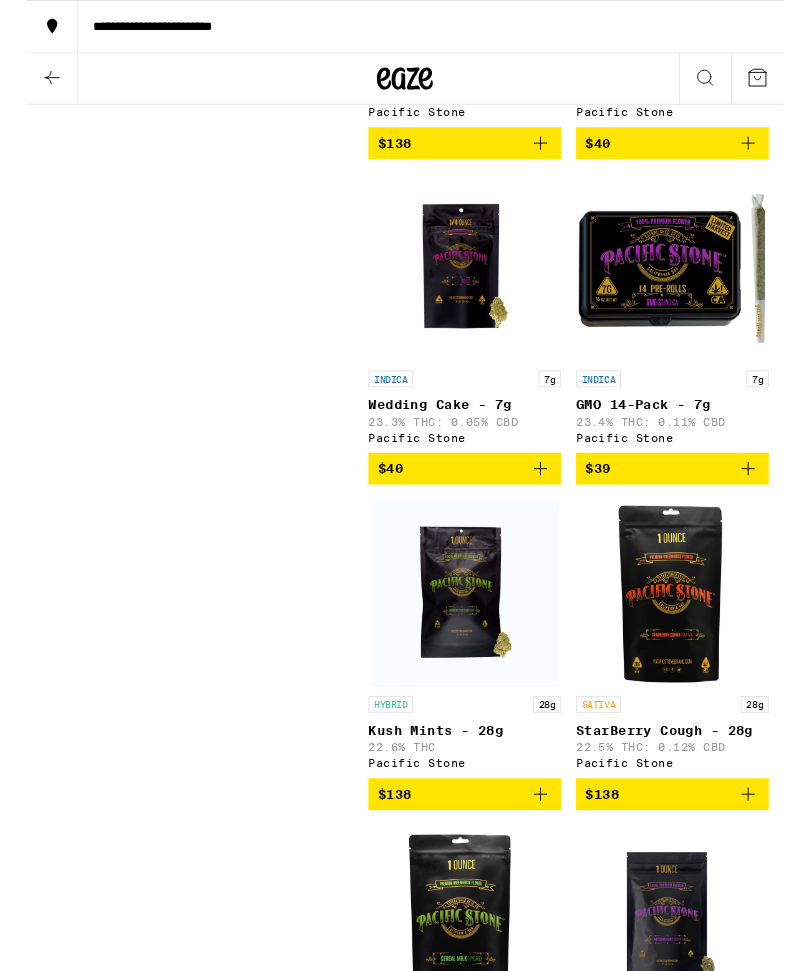 click on "INDICA 7g GMO 14-Pack - 7g 23.4% THC: 0.11% CBD Pacific Stone" at bounding box center [691, 435] 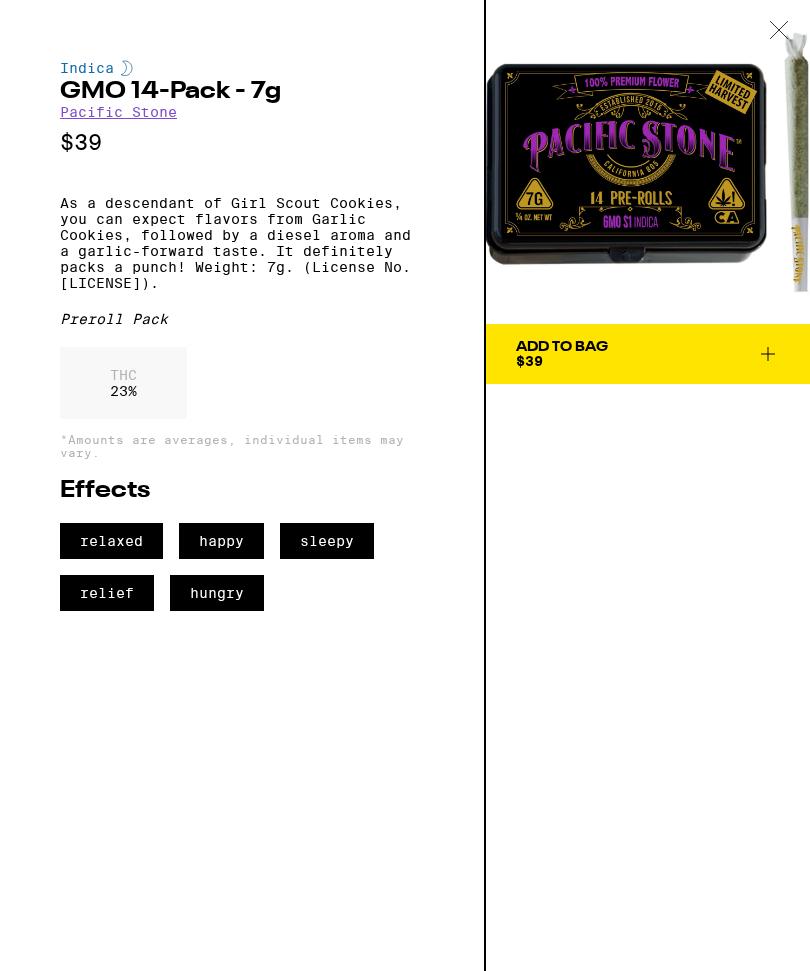 scroll, scrollTop: 6020, scrollLeft: 0, axis: vertical 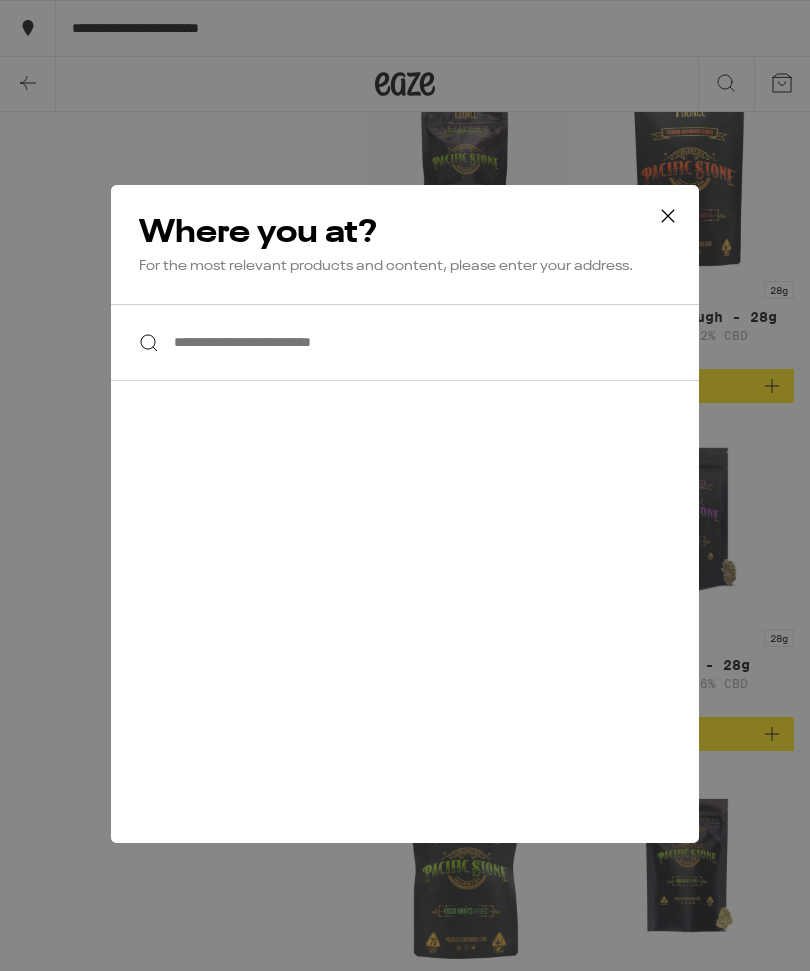 click on "**********" at bounding box center (405, 342) 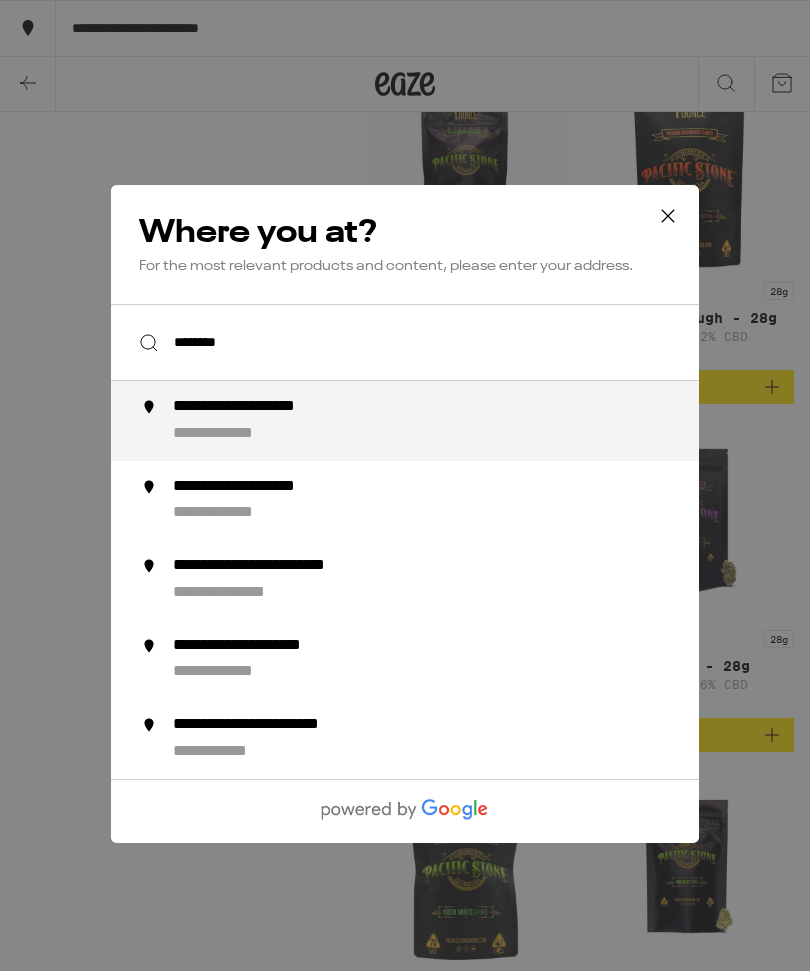 click on "**********" at bounding box center [302, 566] 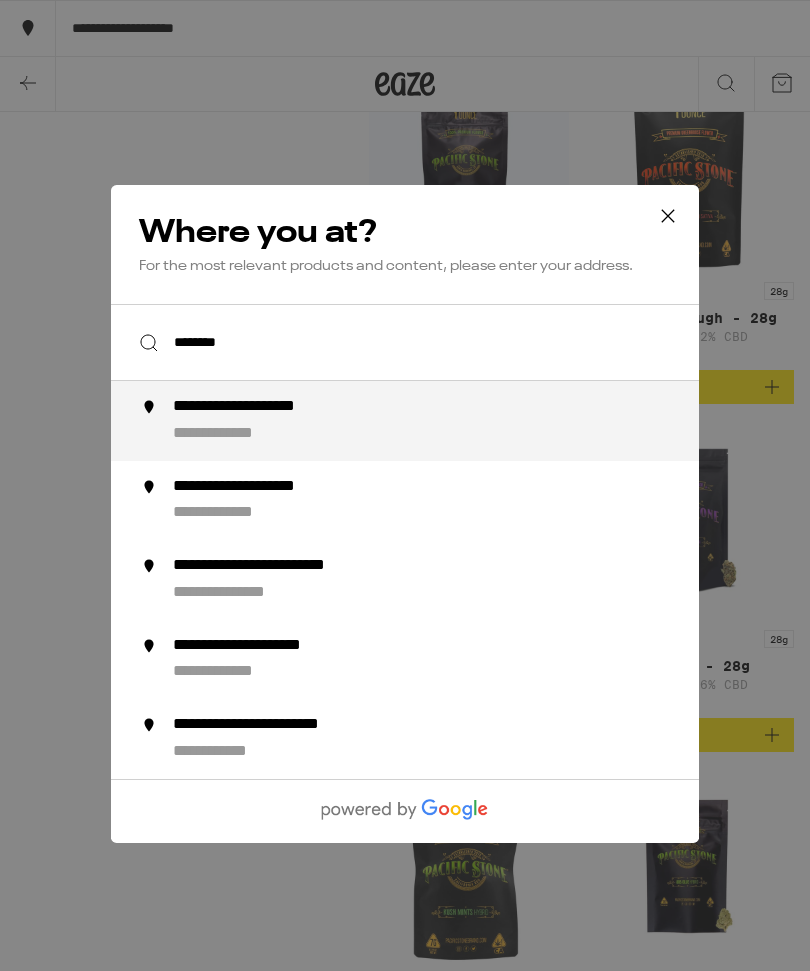 type on "**********" 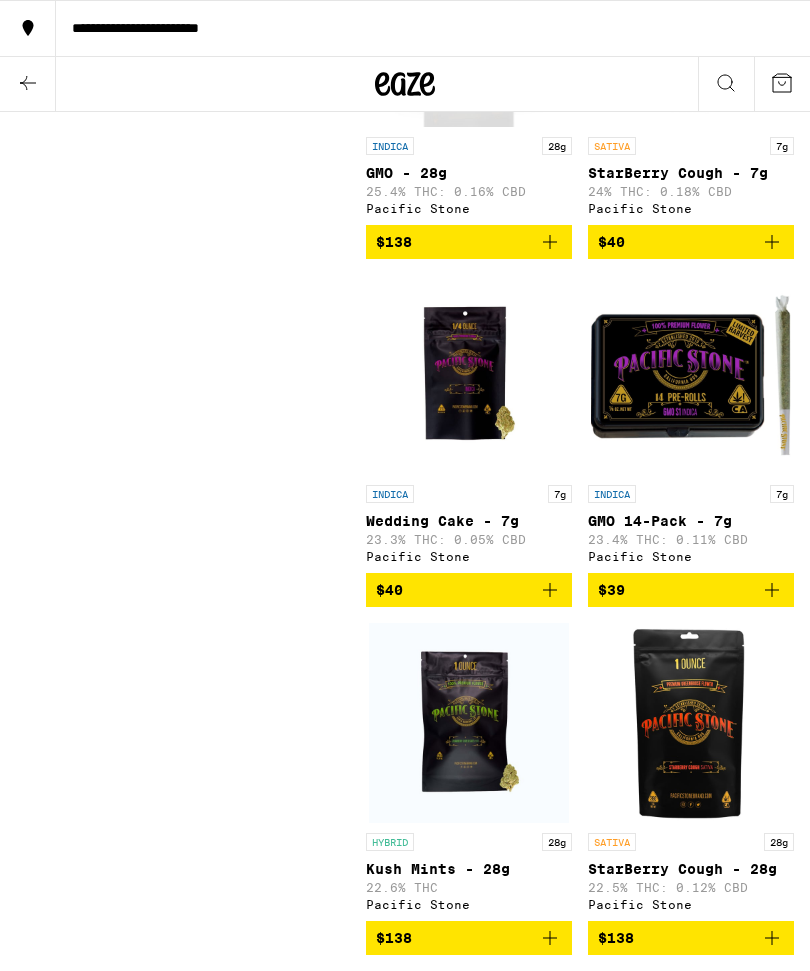 scroll, scrollTop: 5467, scrollLeft: 0, axis: vertical 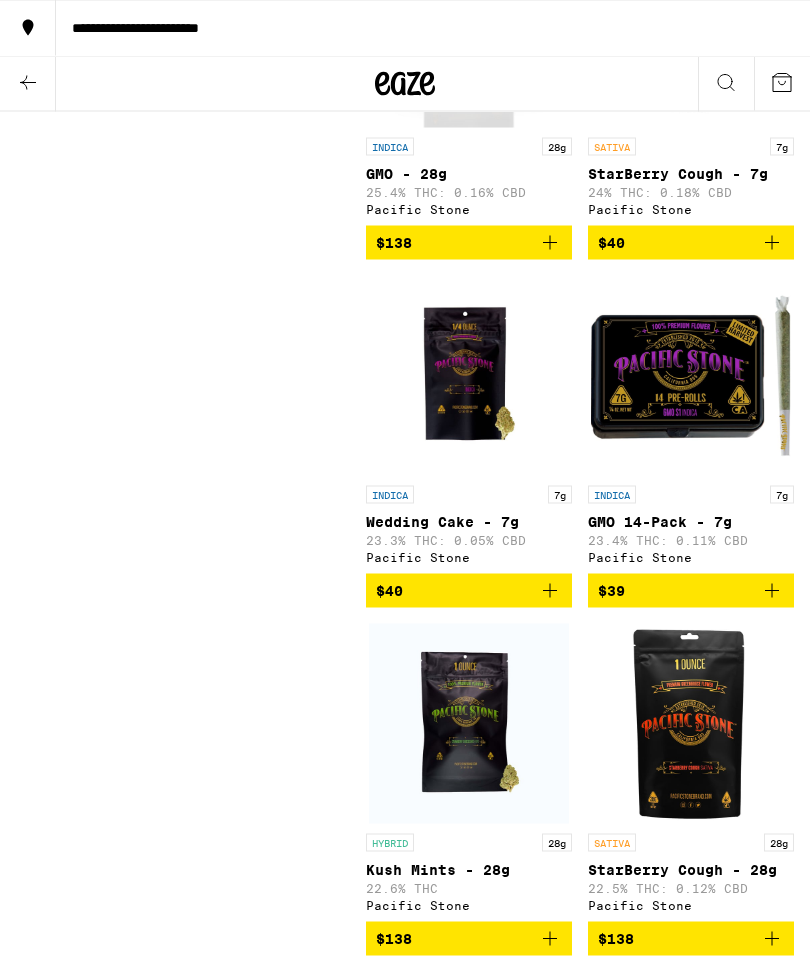 click on "**********" at bounding box center [433, 28] 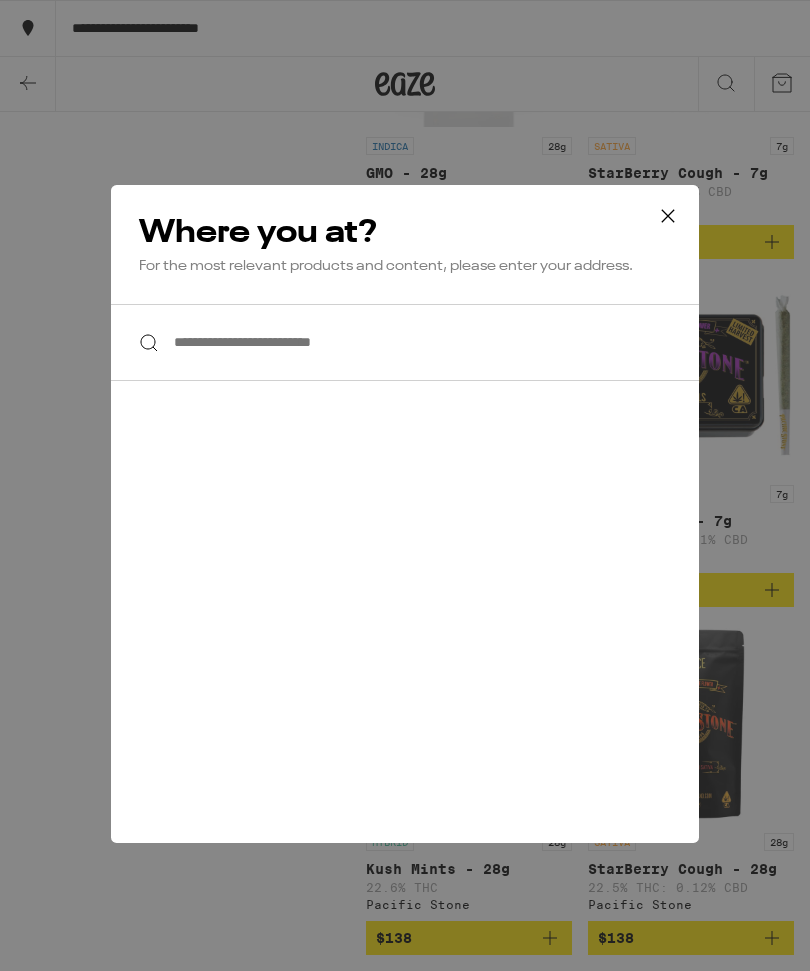 click on "**********" at bounding box center (405, 342) 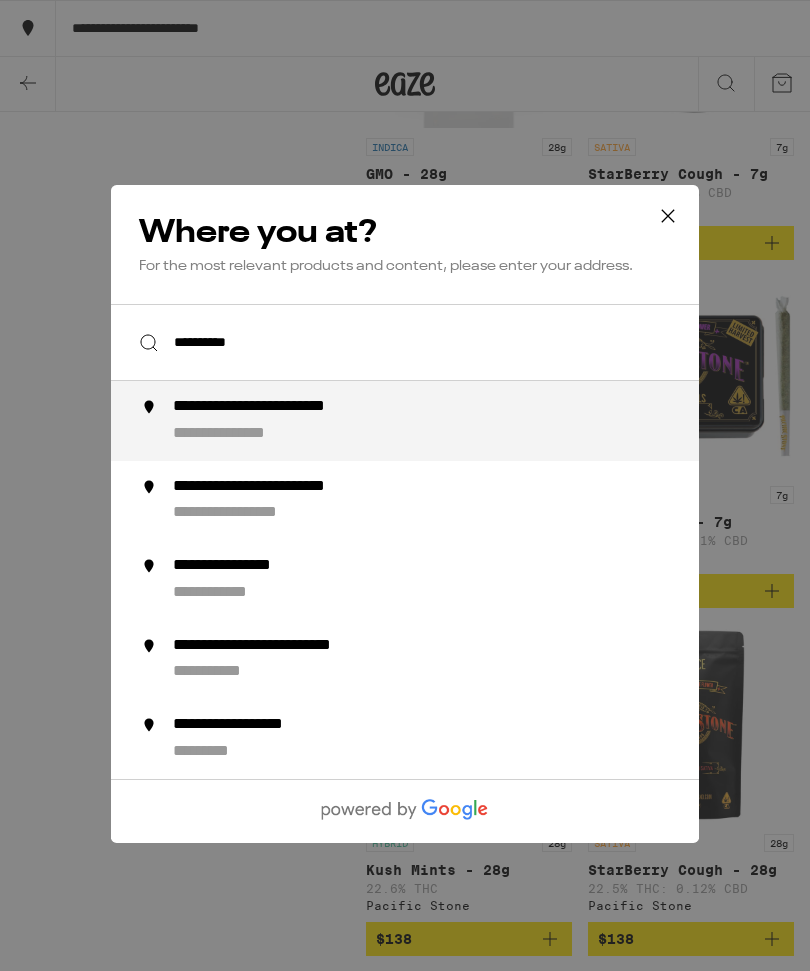 click on "**********" at bounding box center (302, 407) 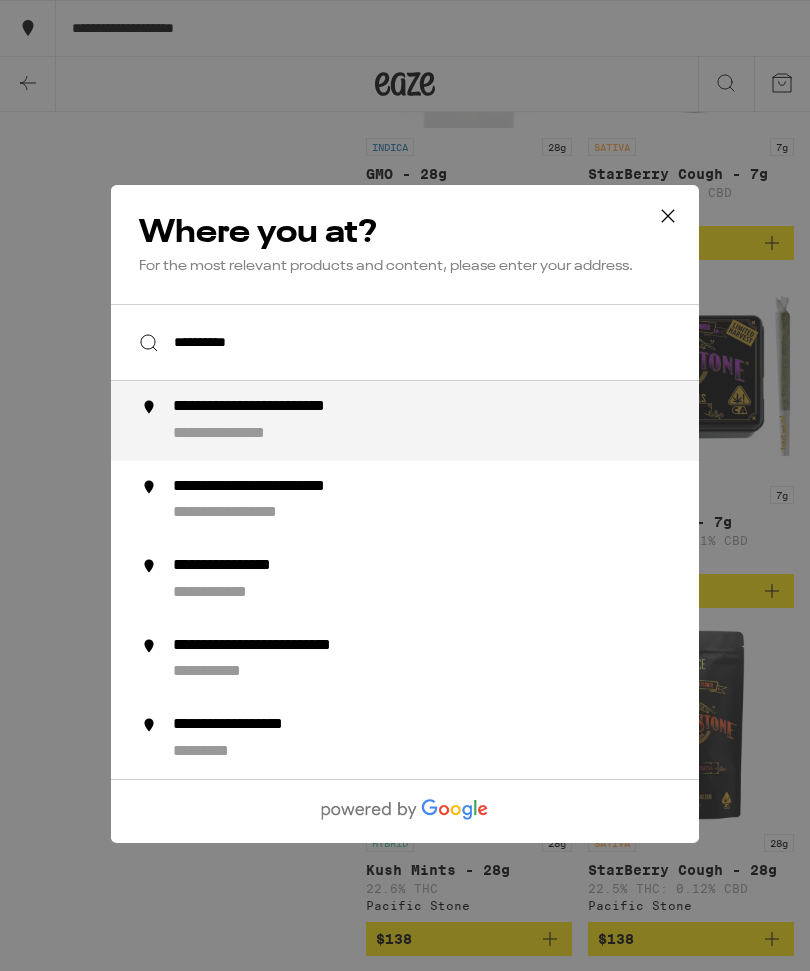 type on "**********" 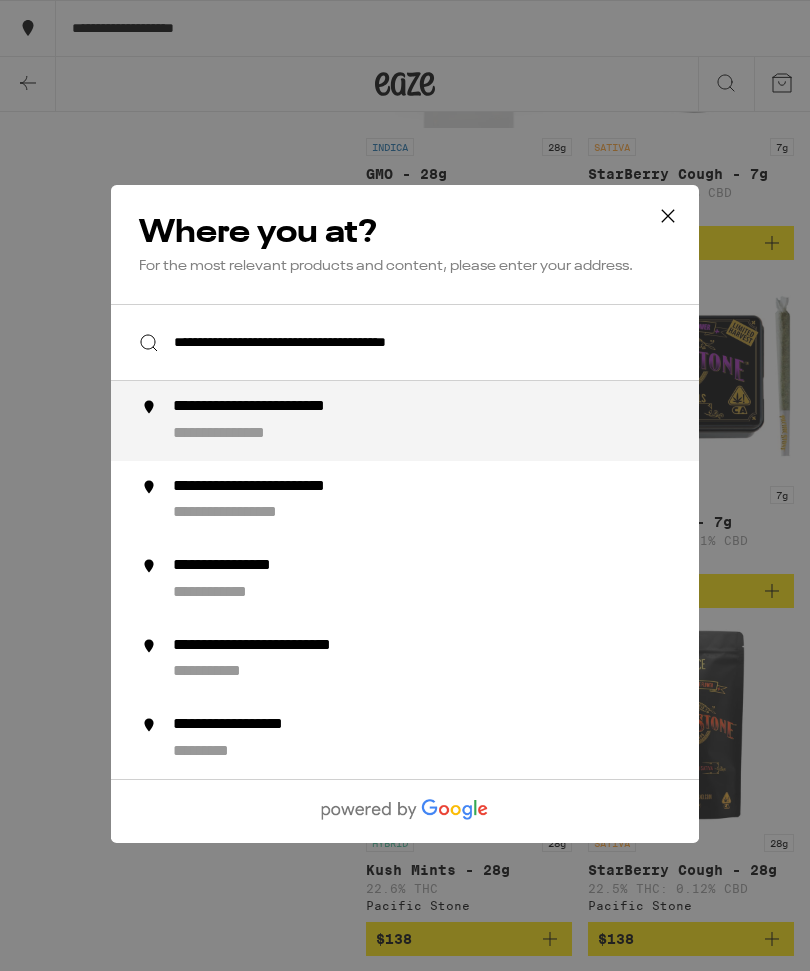 scroll, scrollTop: 5468, scrollLeft: 0, axis: vertical 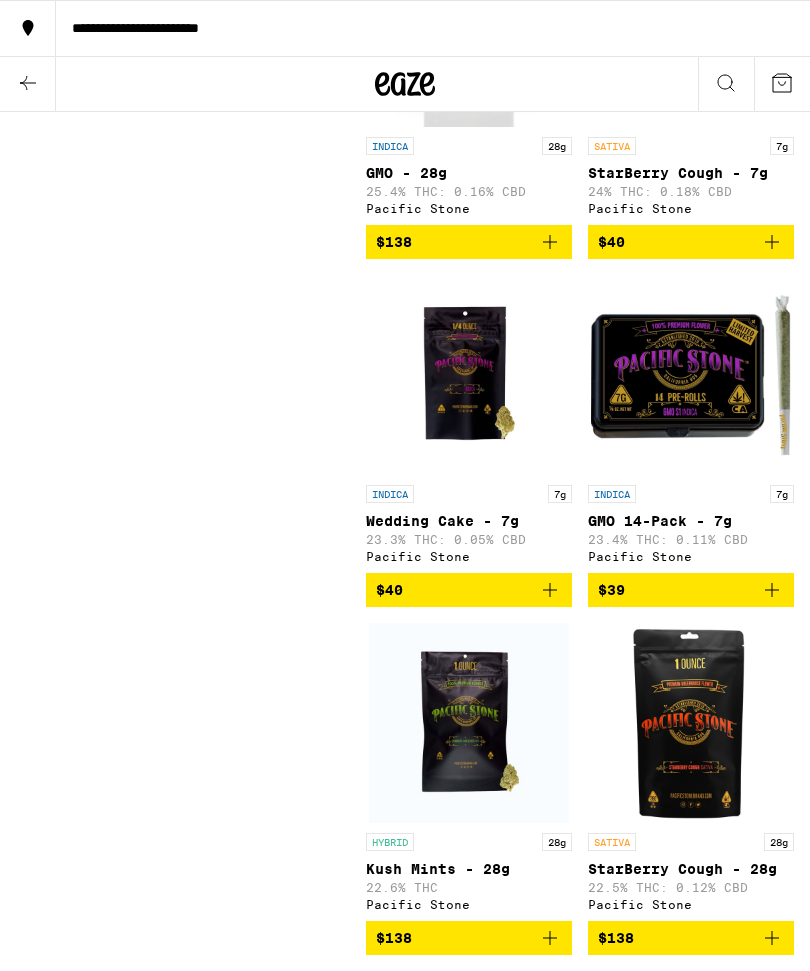 click on "$39" at bounding box center (691, 590) 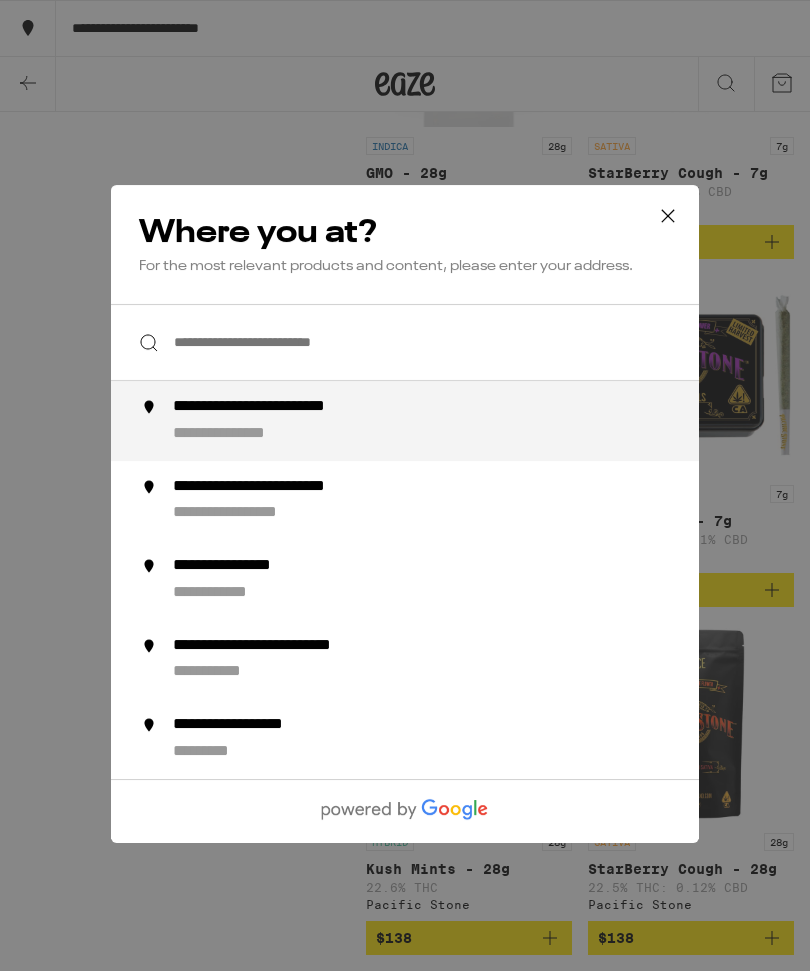 click on "**********" at bounding box center (302, 407) 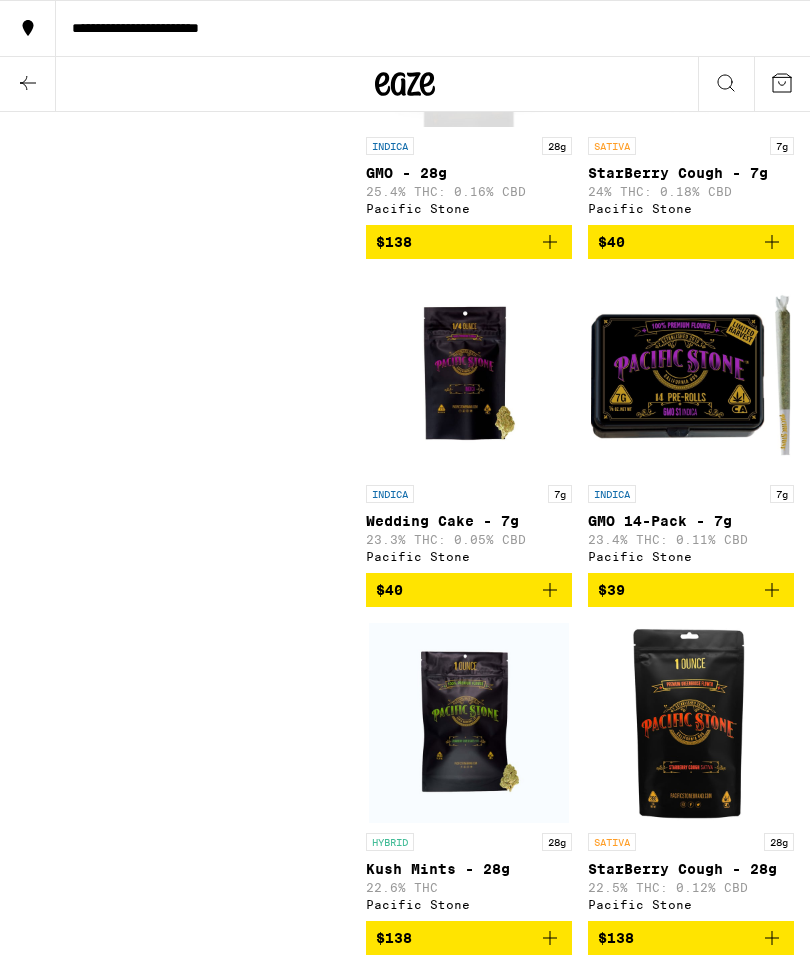click on "23.4% THC: 0.11% CBD" at bounding box center (691, 539) 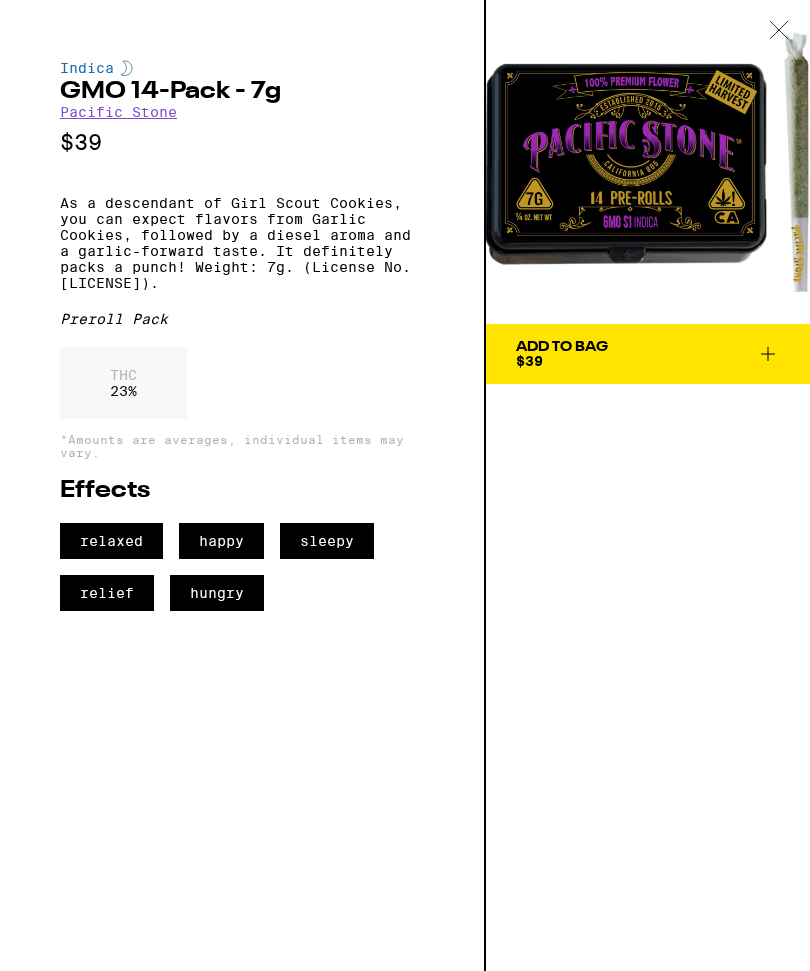 click 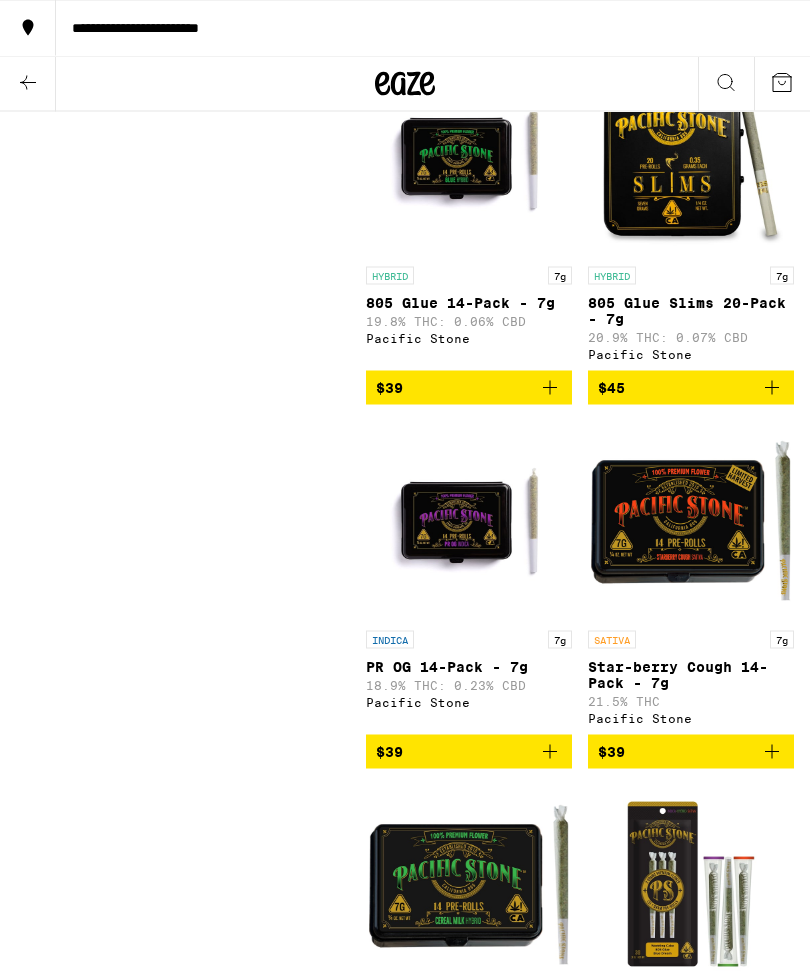 click on "**********" at bounding box center [433, 28] 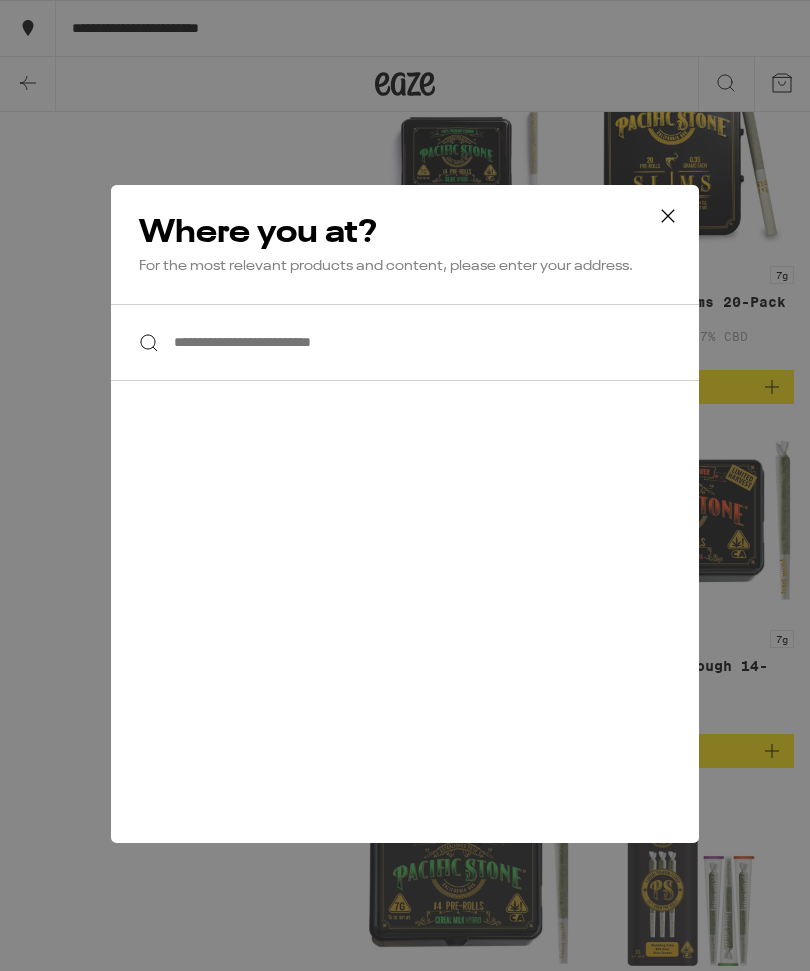 click 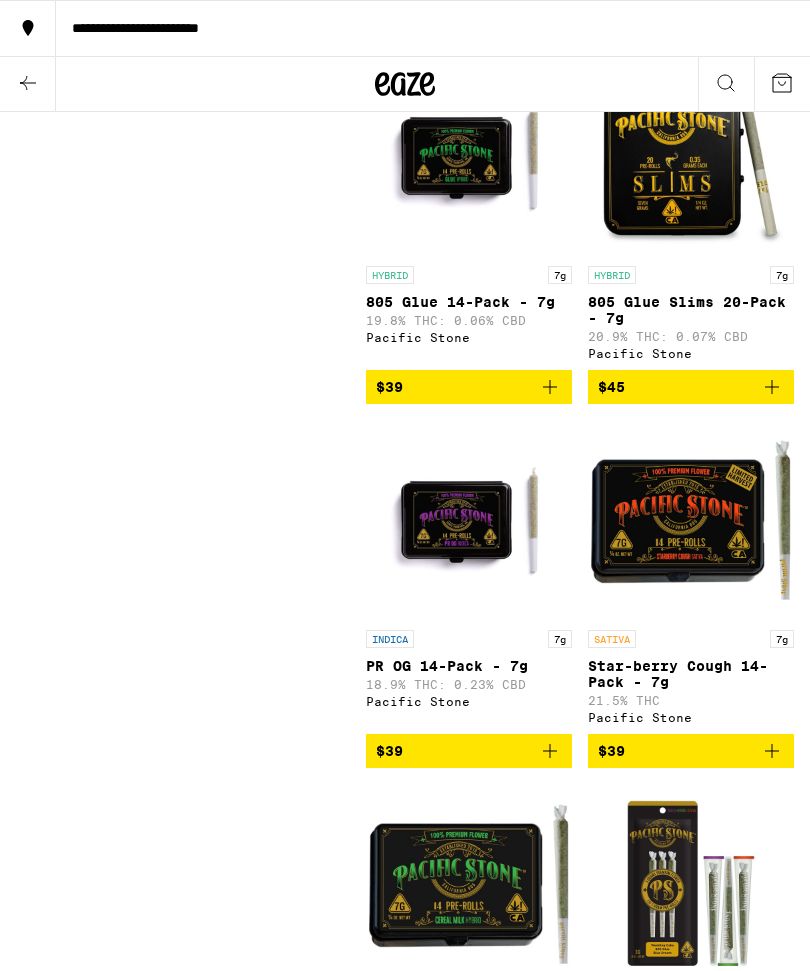 scroll, scrollTop: 5468, scrollLeft: 0, axis: vertical 